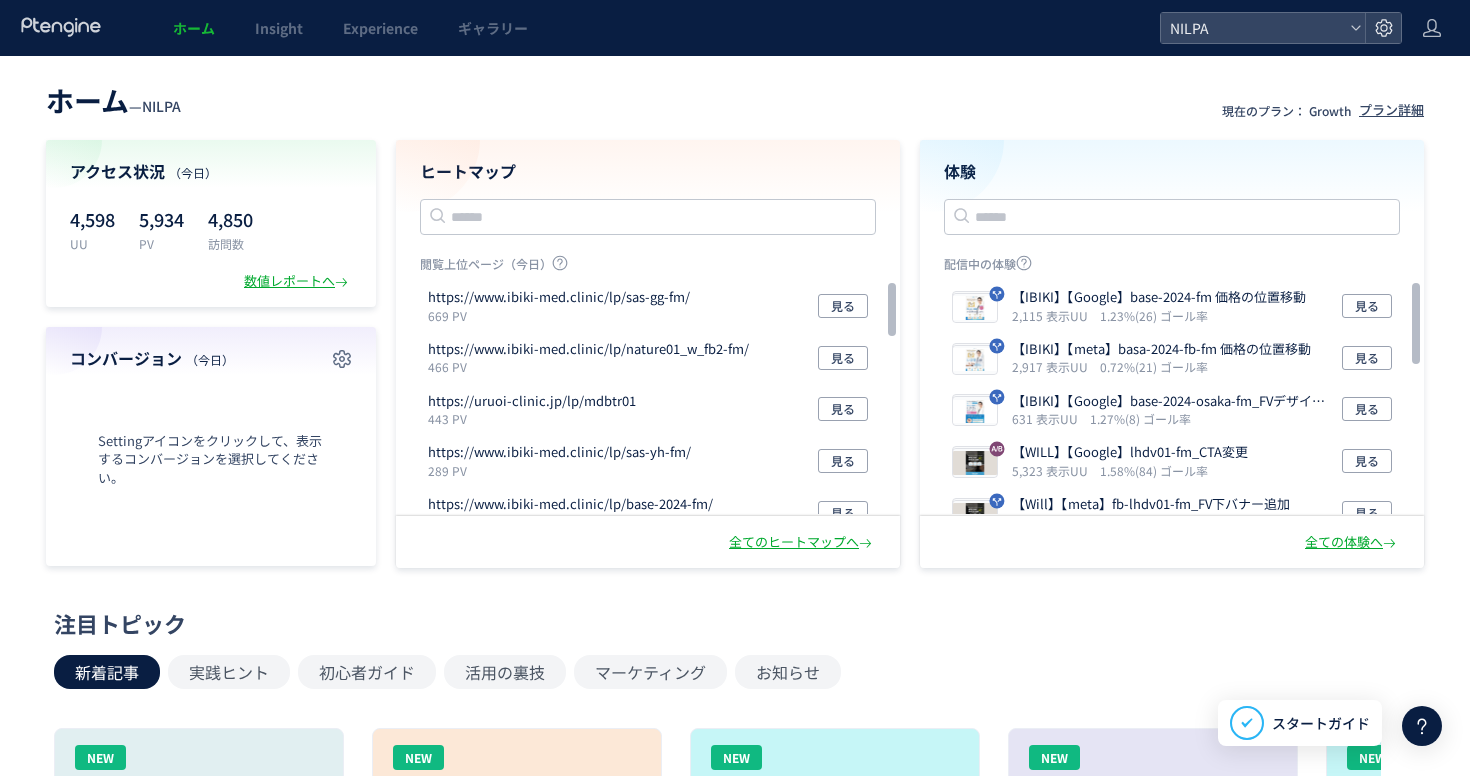 scroll, scrollTop: 0, scrollLeft: 0, axis: both 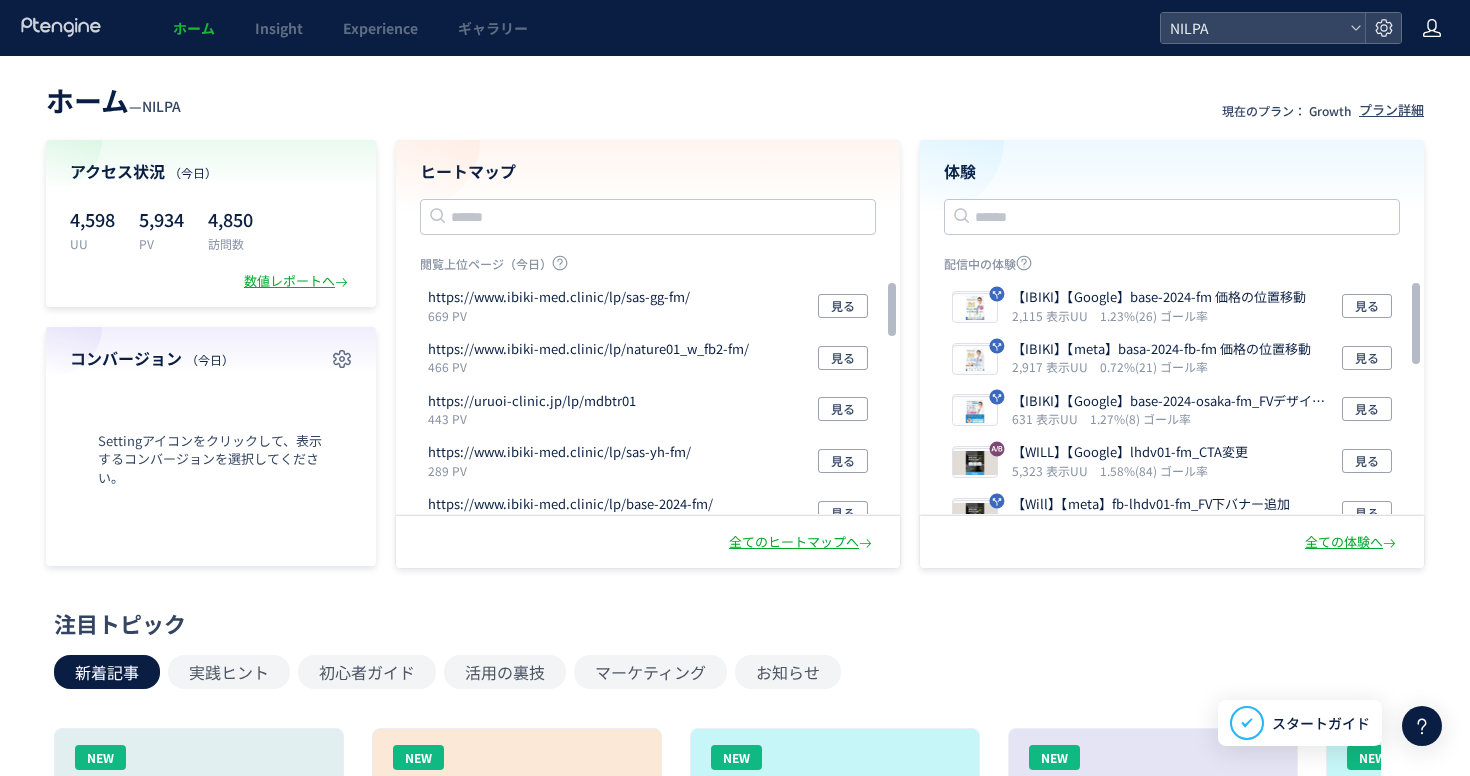 click 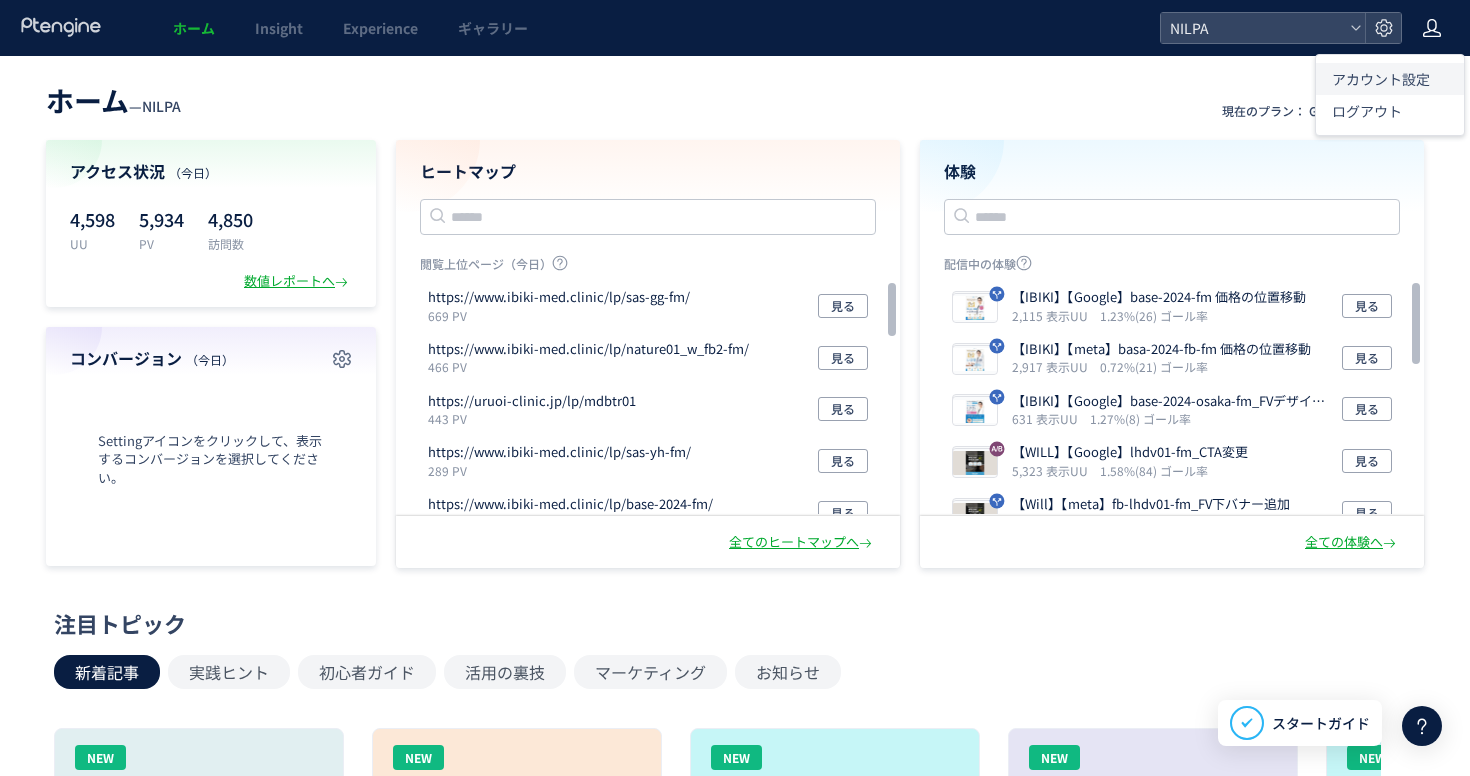 click on "アカウント設定" at bounding box center (1381, 79) 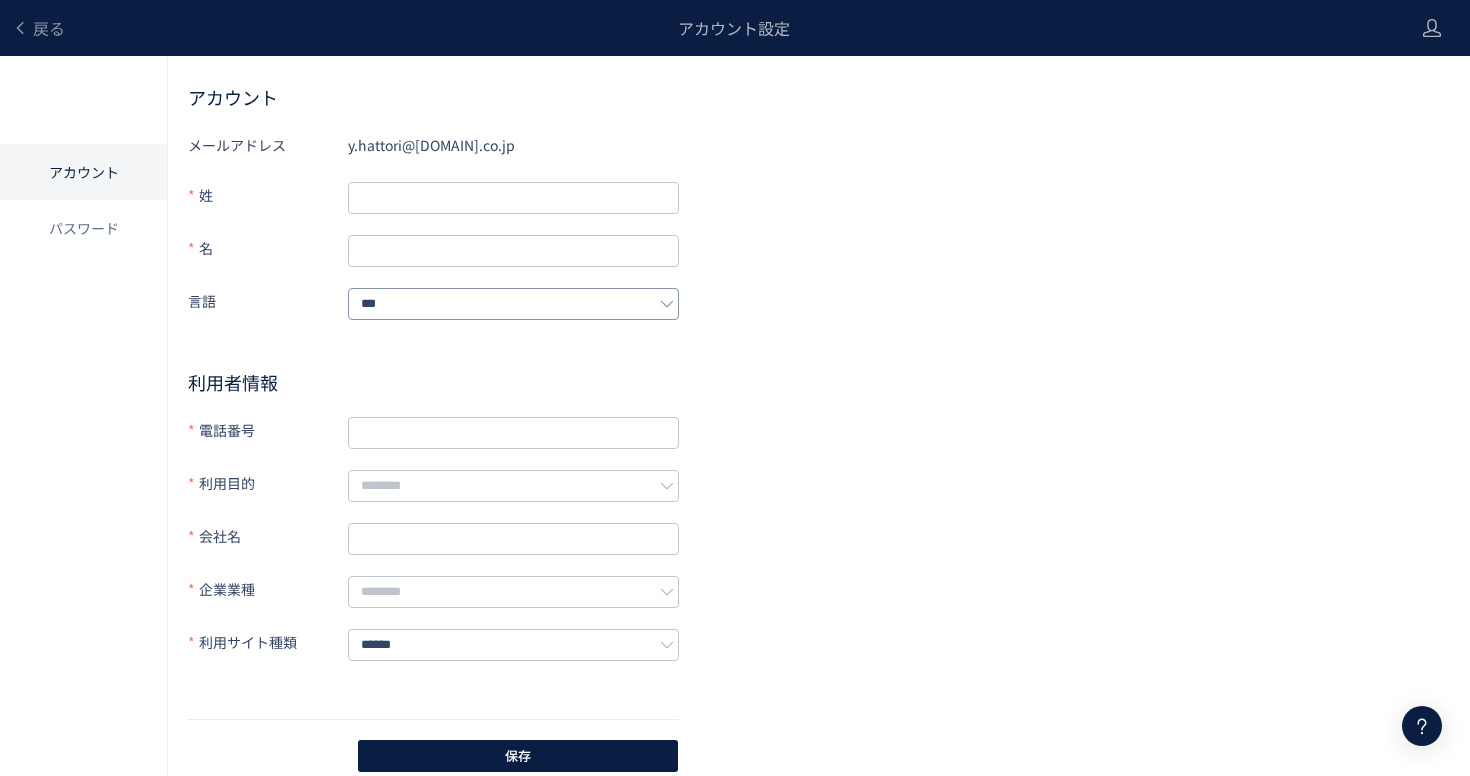scroll, scrollTop: 0, scrollLeft: 0, axis: both 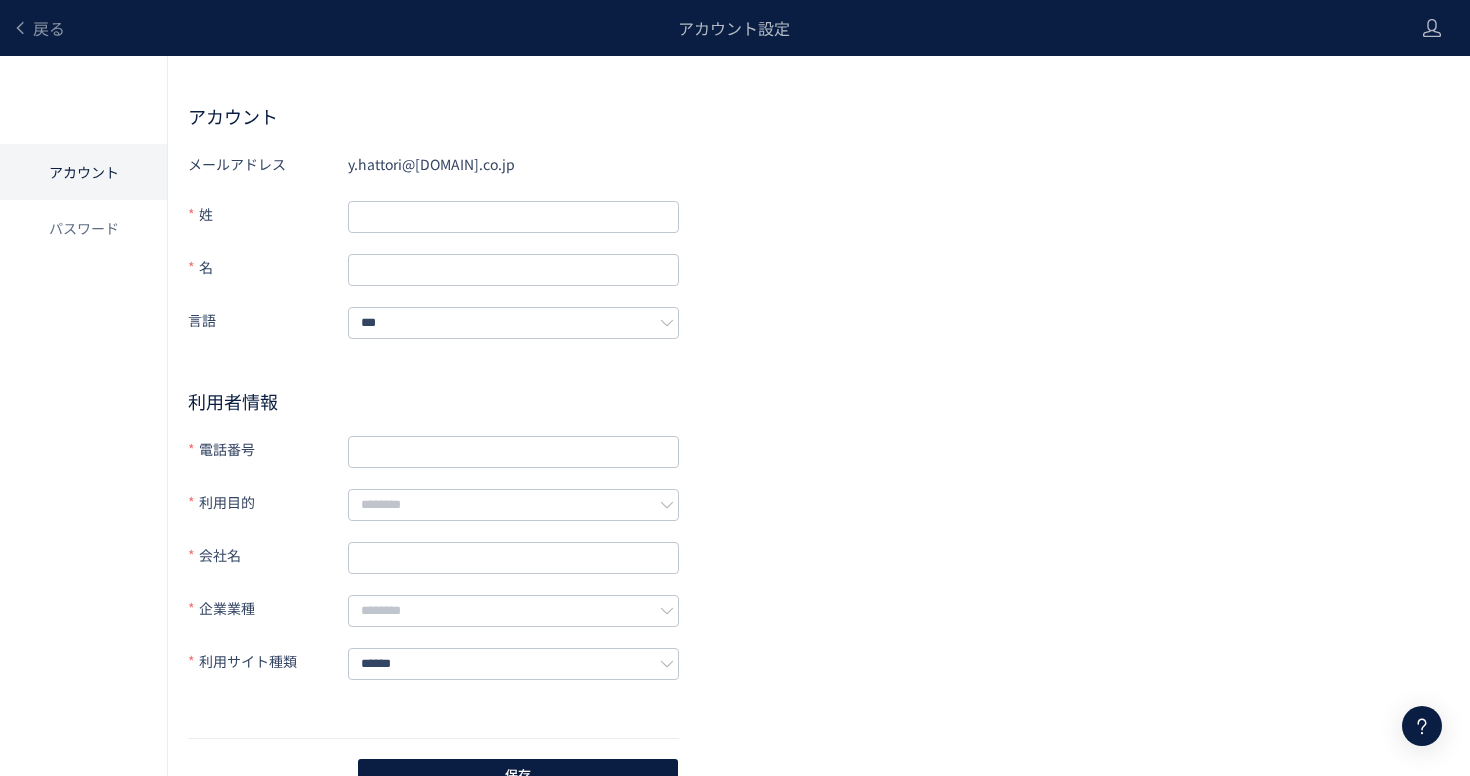 click on "メールアドレス y.hattori@[DOMAIN].co.jp 姓 名 言語 *** 利用者情報 電話番号 利用目的 会社名 企業業種 利用サイト種類 ******" at bounding box center [433, 443] 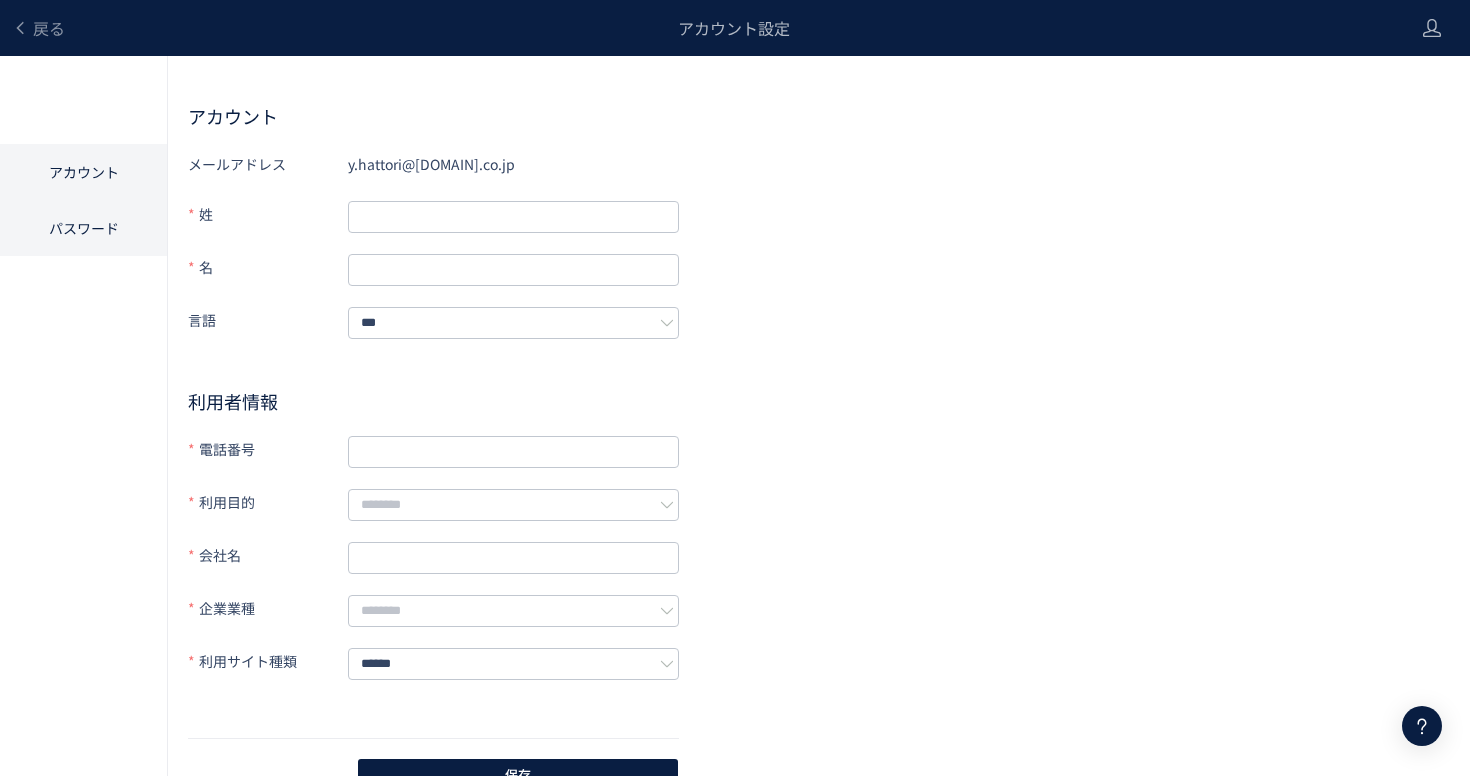 click on "パスワード" 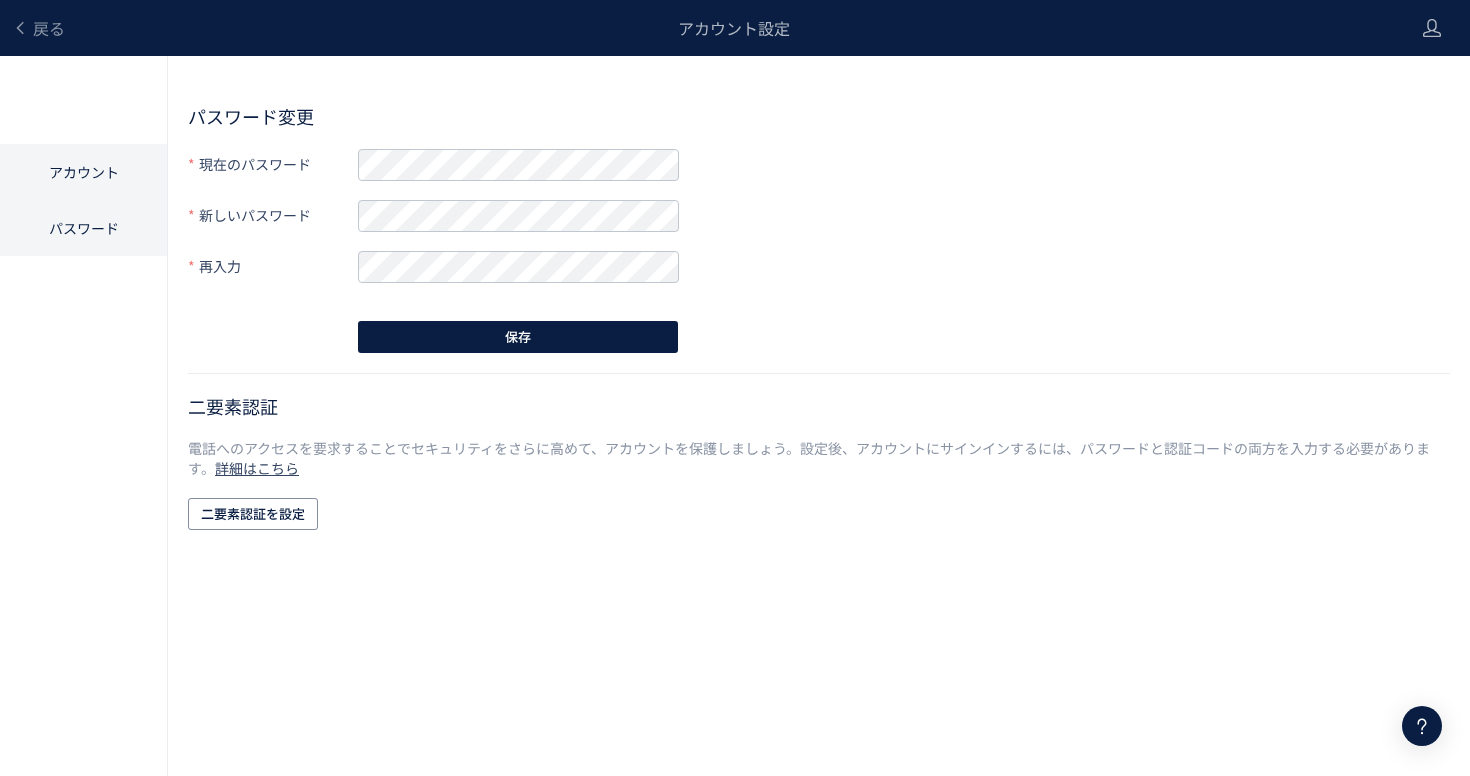 click on "アカウント" 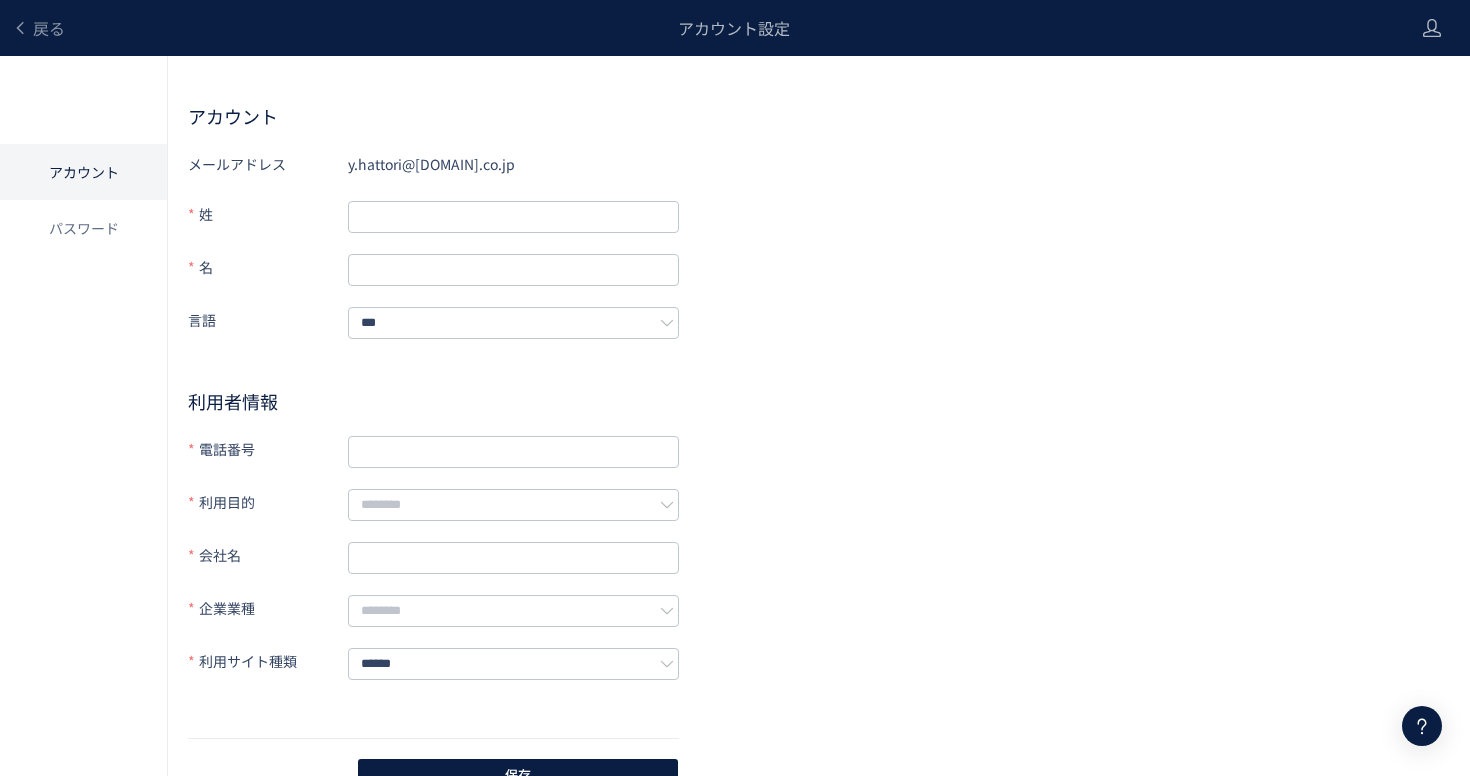 click on "アカウント" 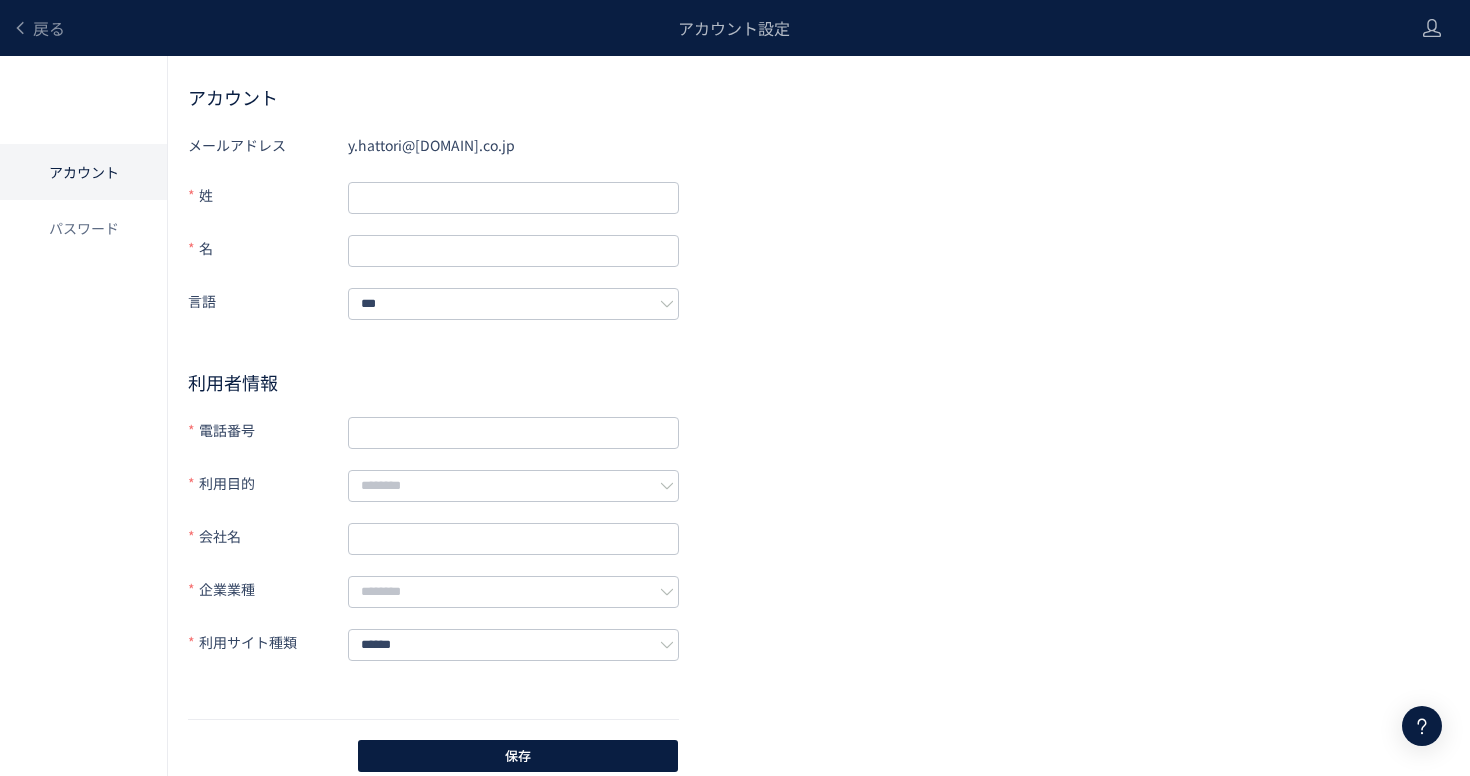 scroll, scrollTop: 0, scrollLeft: 0, axis: both 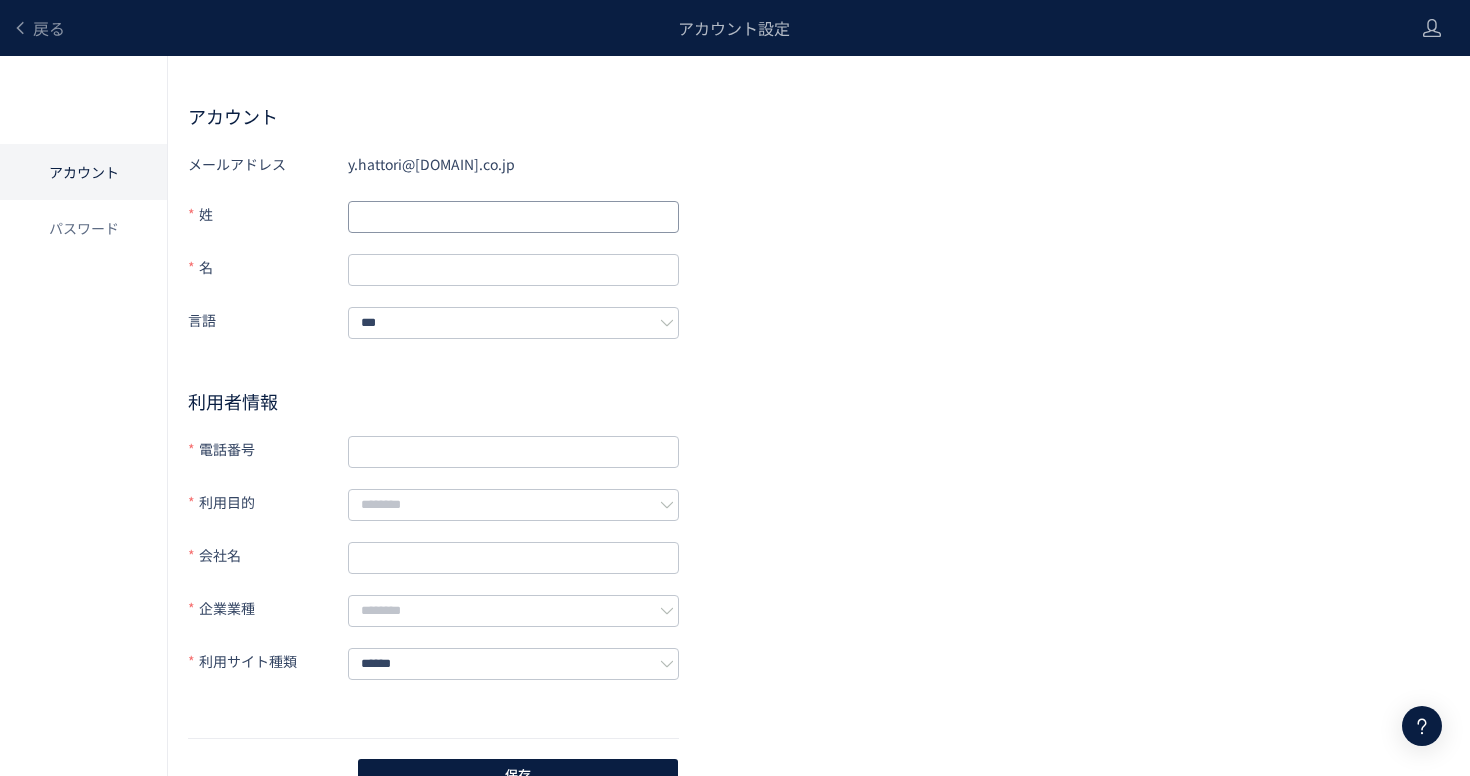 click 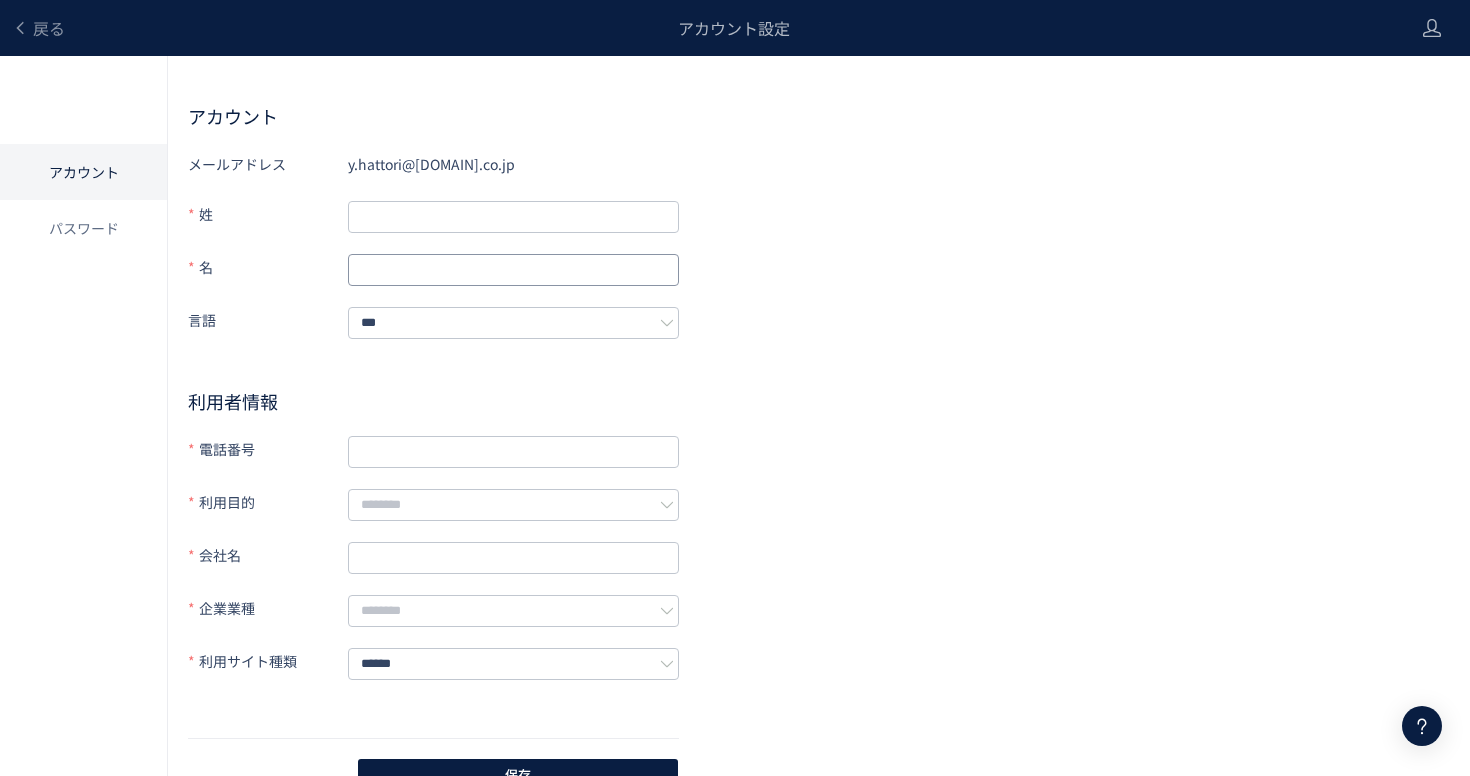 click 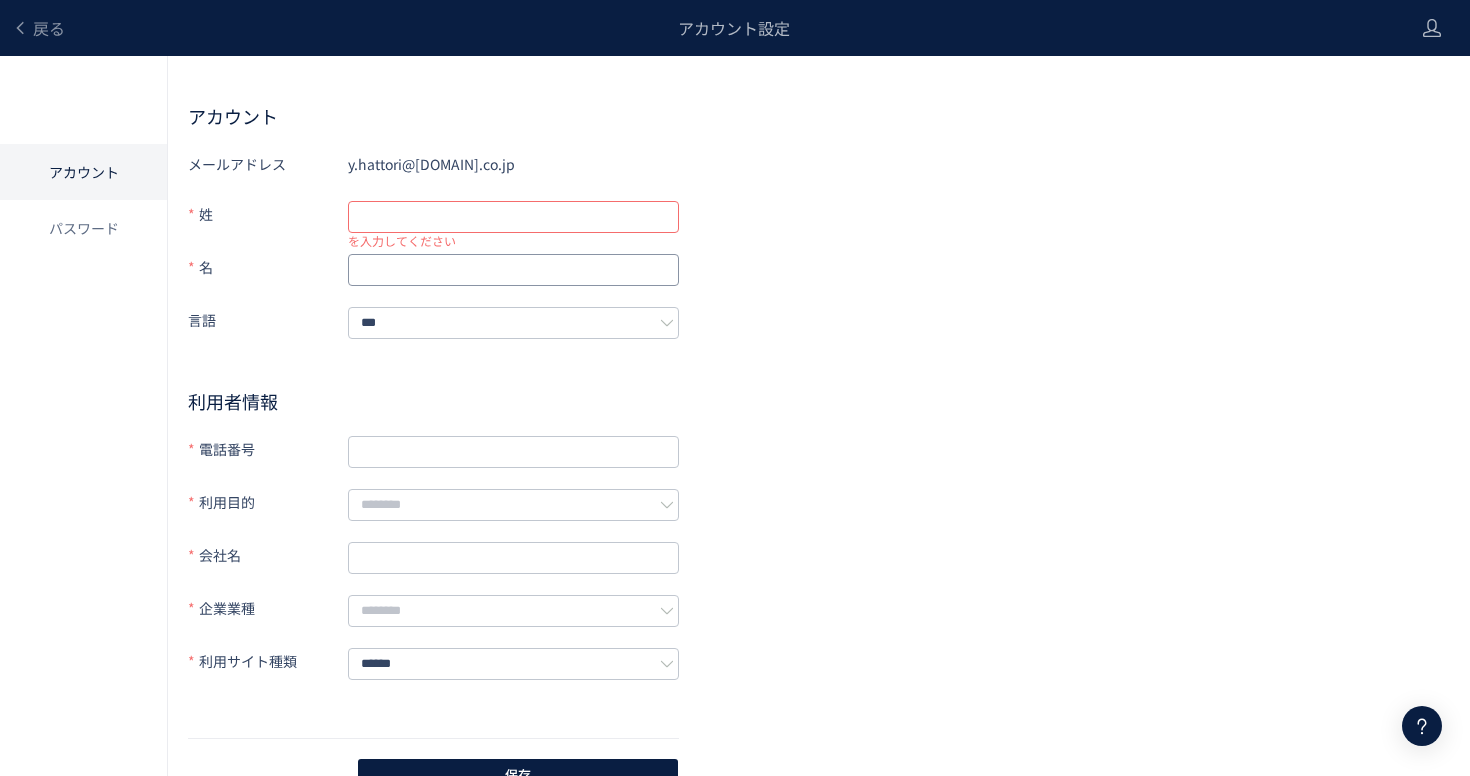 click 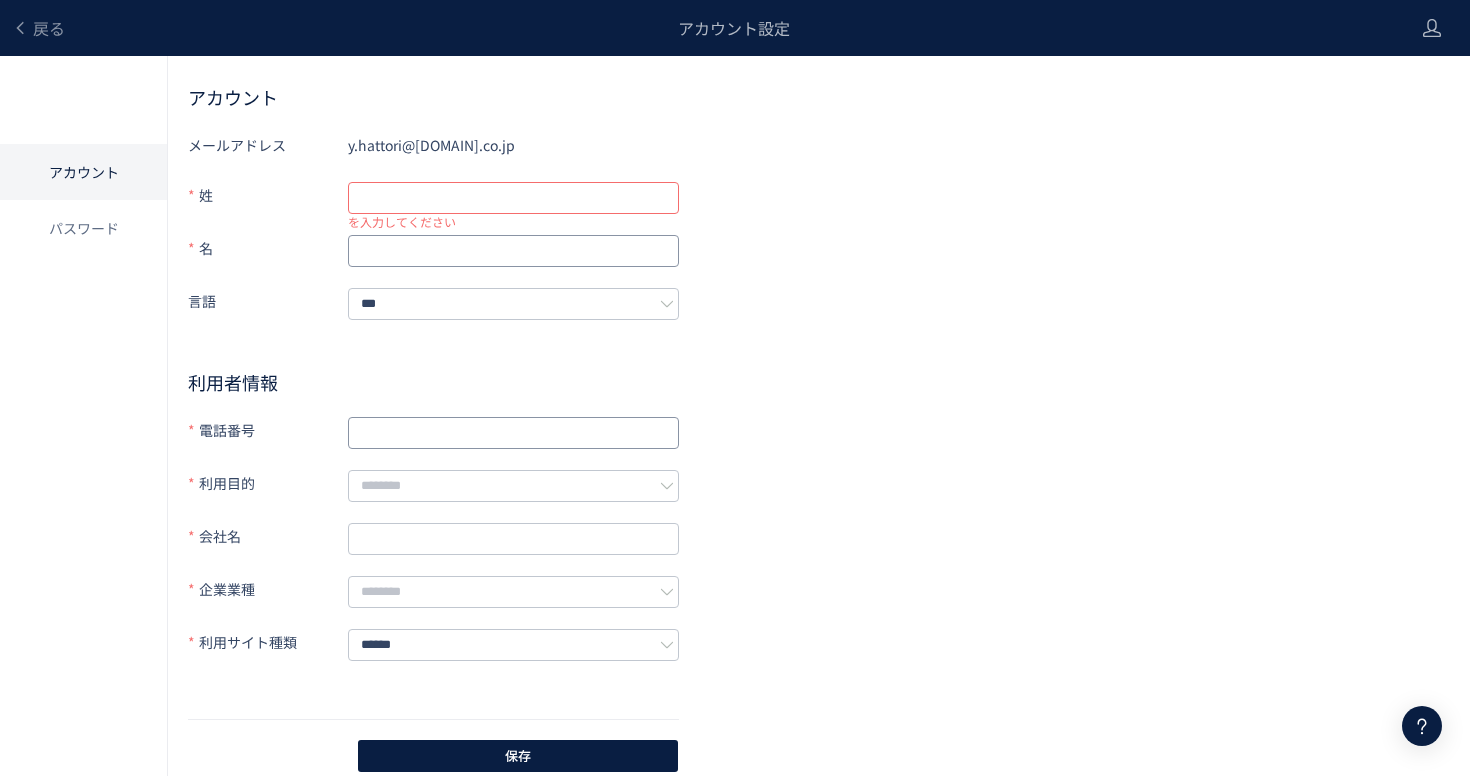scroll, scrollTop: 0, scrollLeft: 0, axis: both 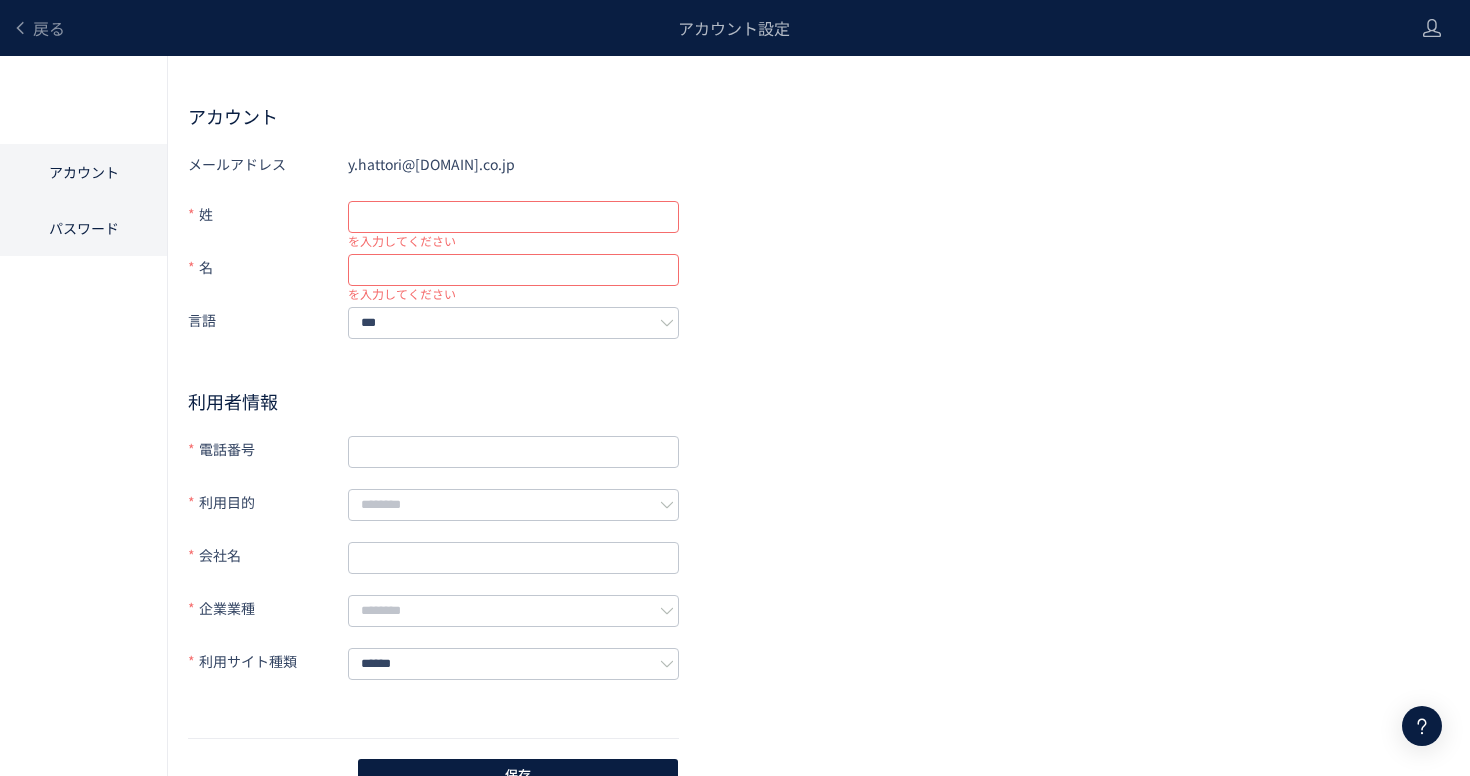 click on "パスワード" 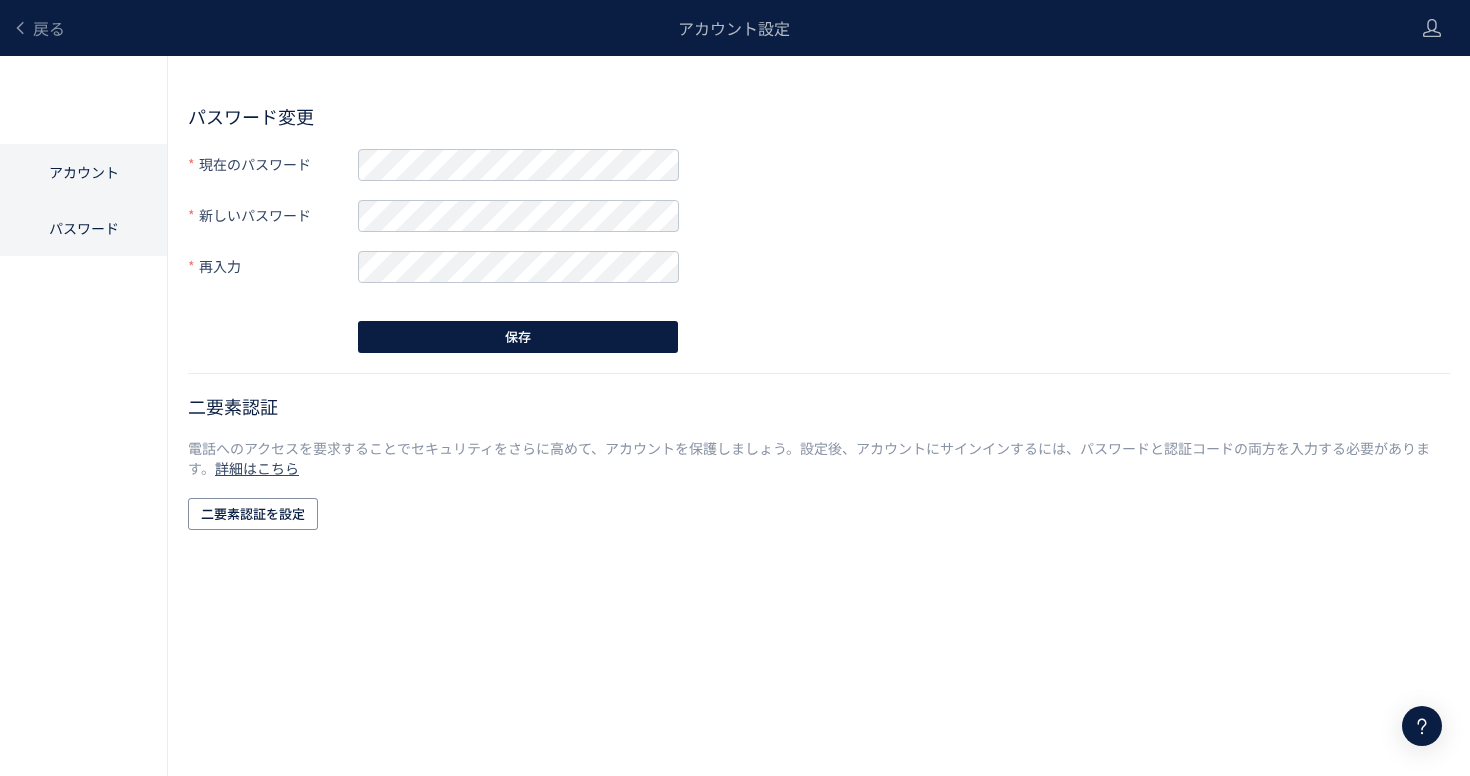 click on "アカウント" 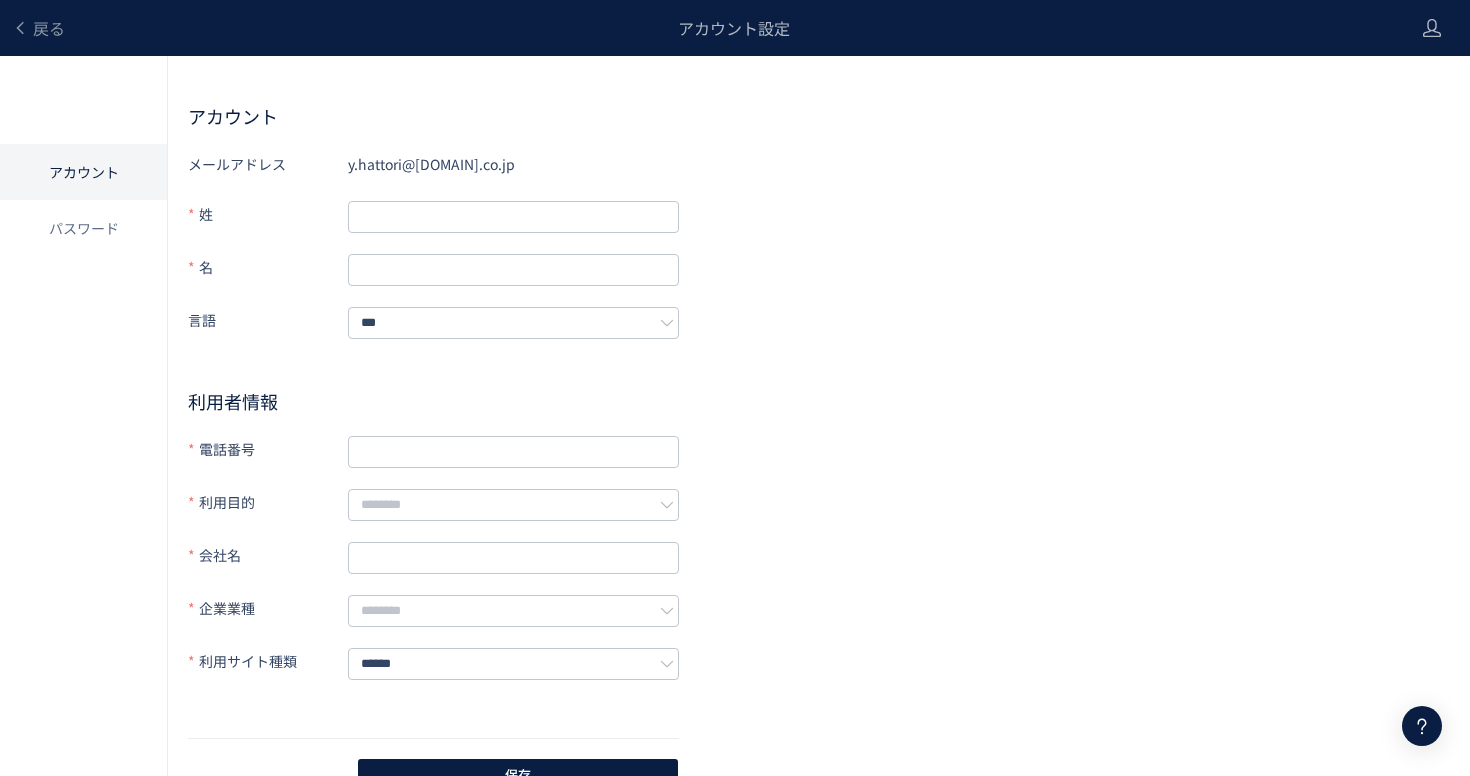 scroll, scrollTop: 19, scrollLeft: 0, axis: vertical 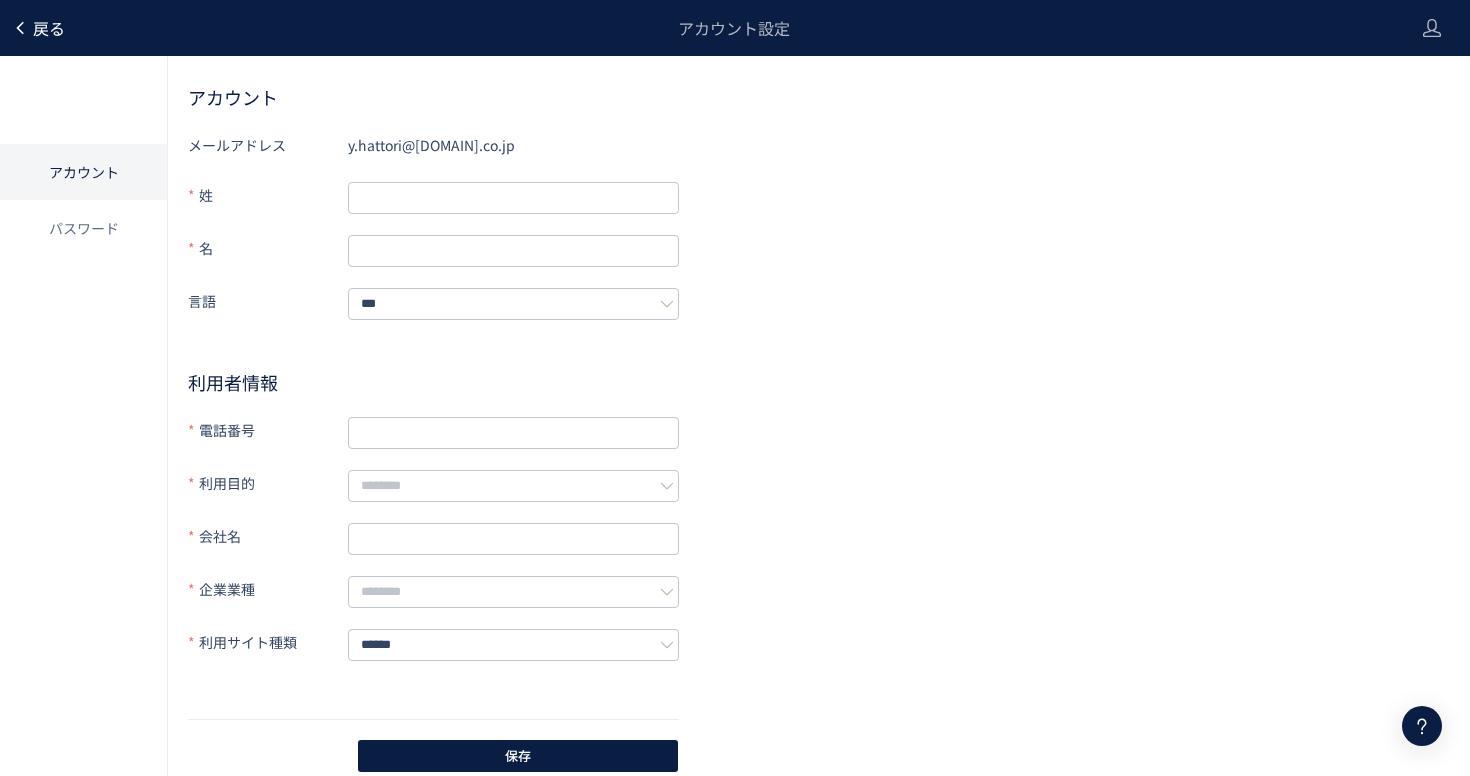 click 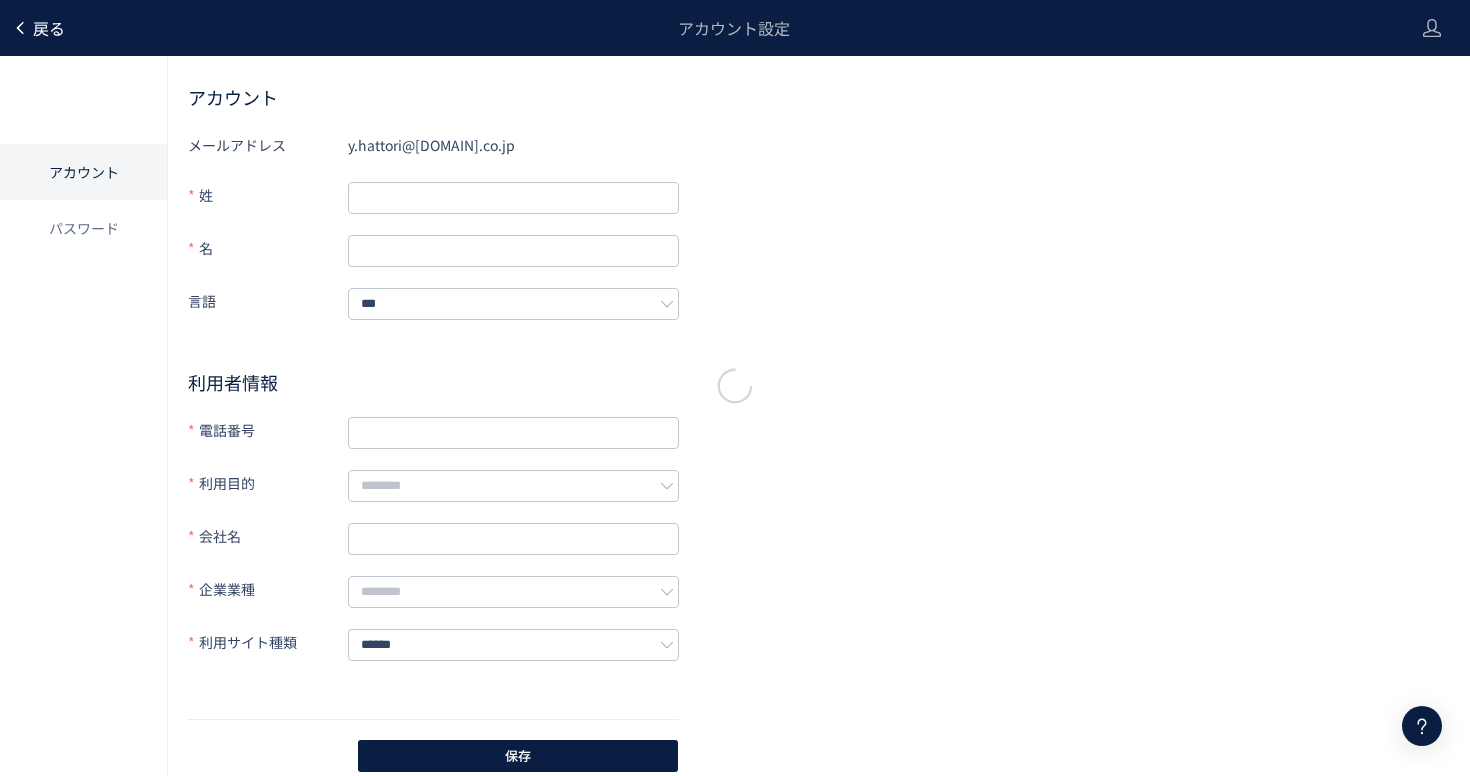 scroll, scrollTop: 0, scrollLeft: 0, axis: both 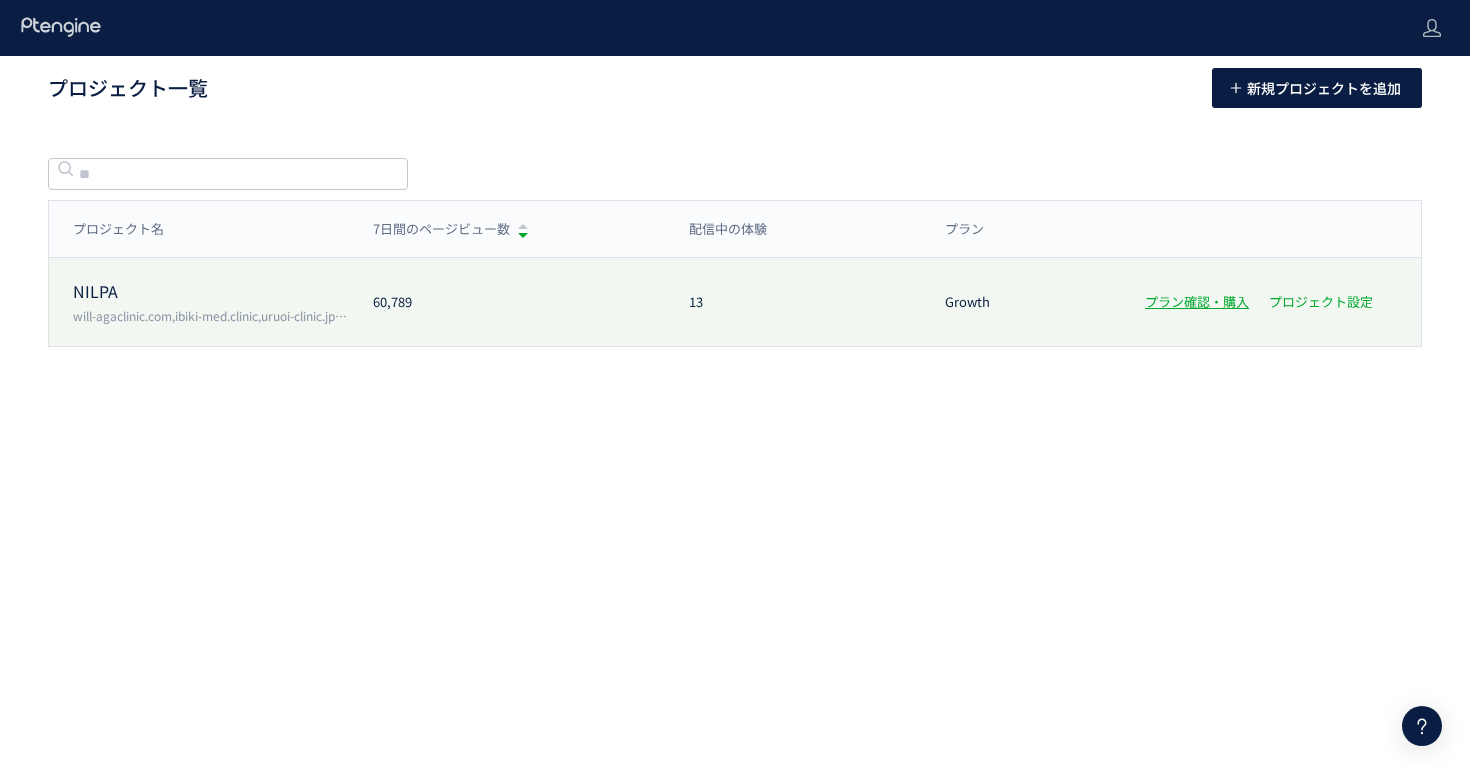 click on "プロジェクト設定" 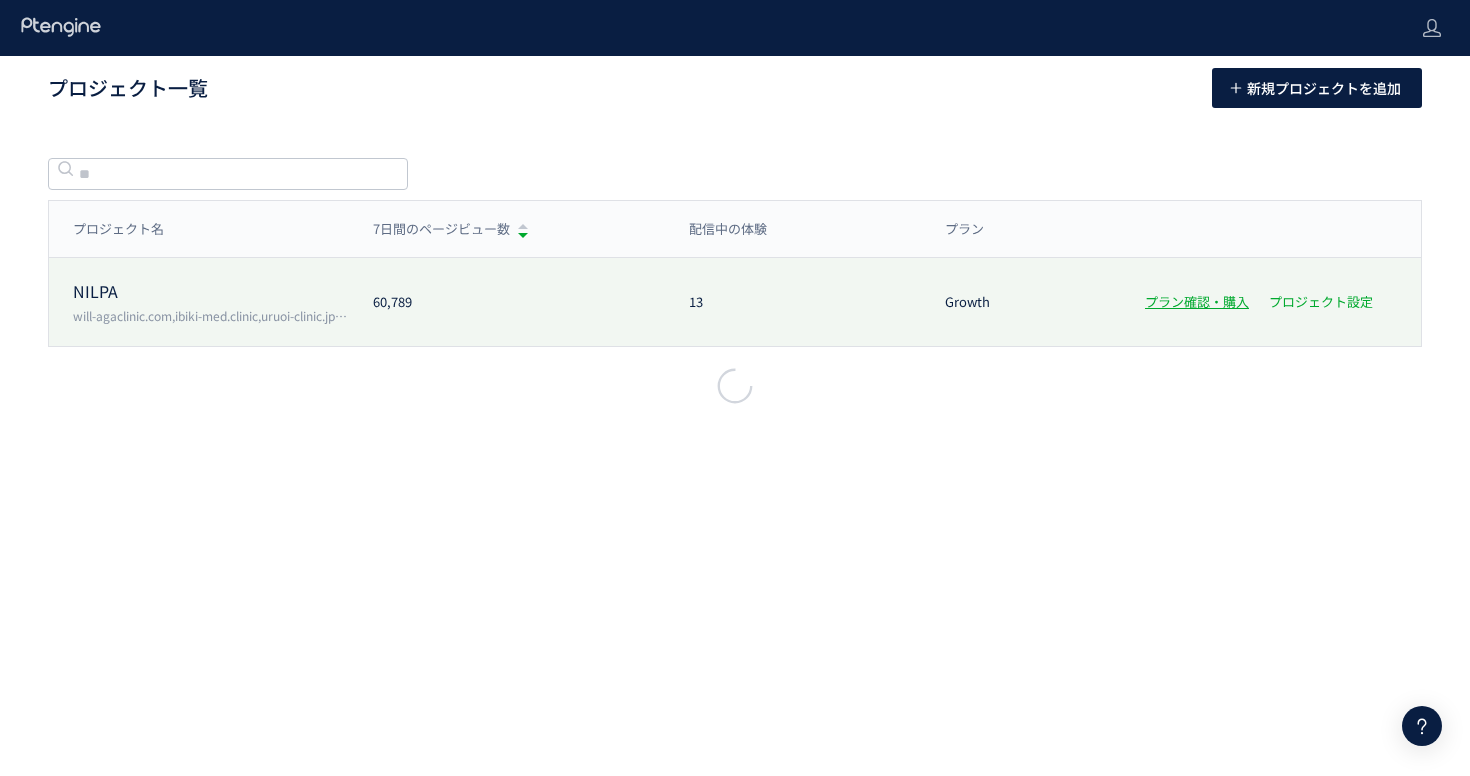 scroll, scrollTop: 0, scrollLeft: 0, axis: both 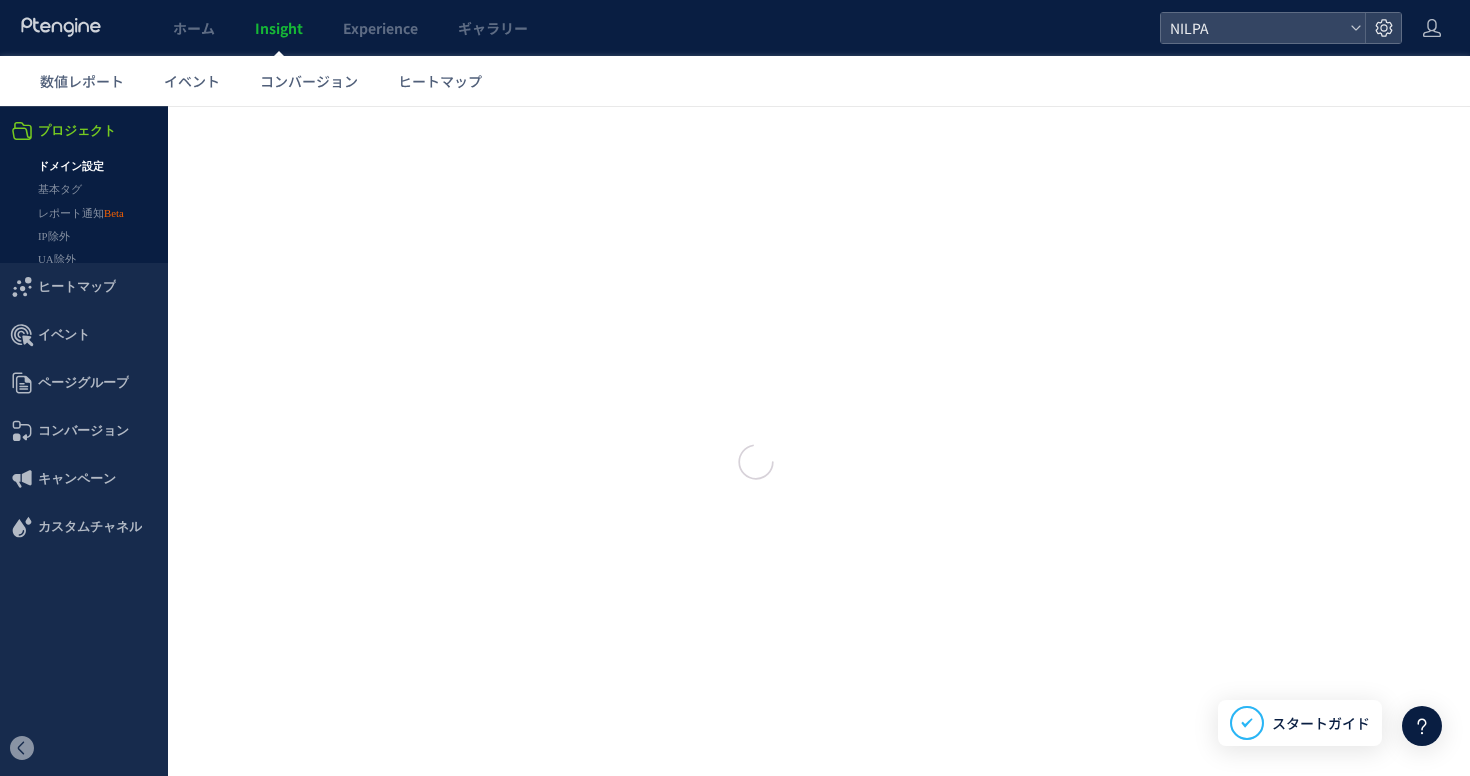type on "*****" 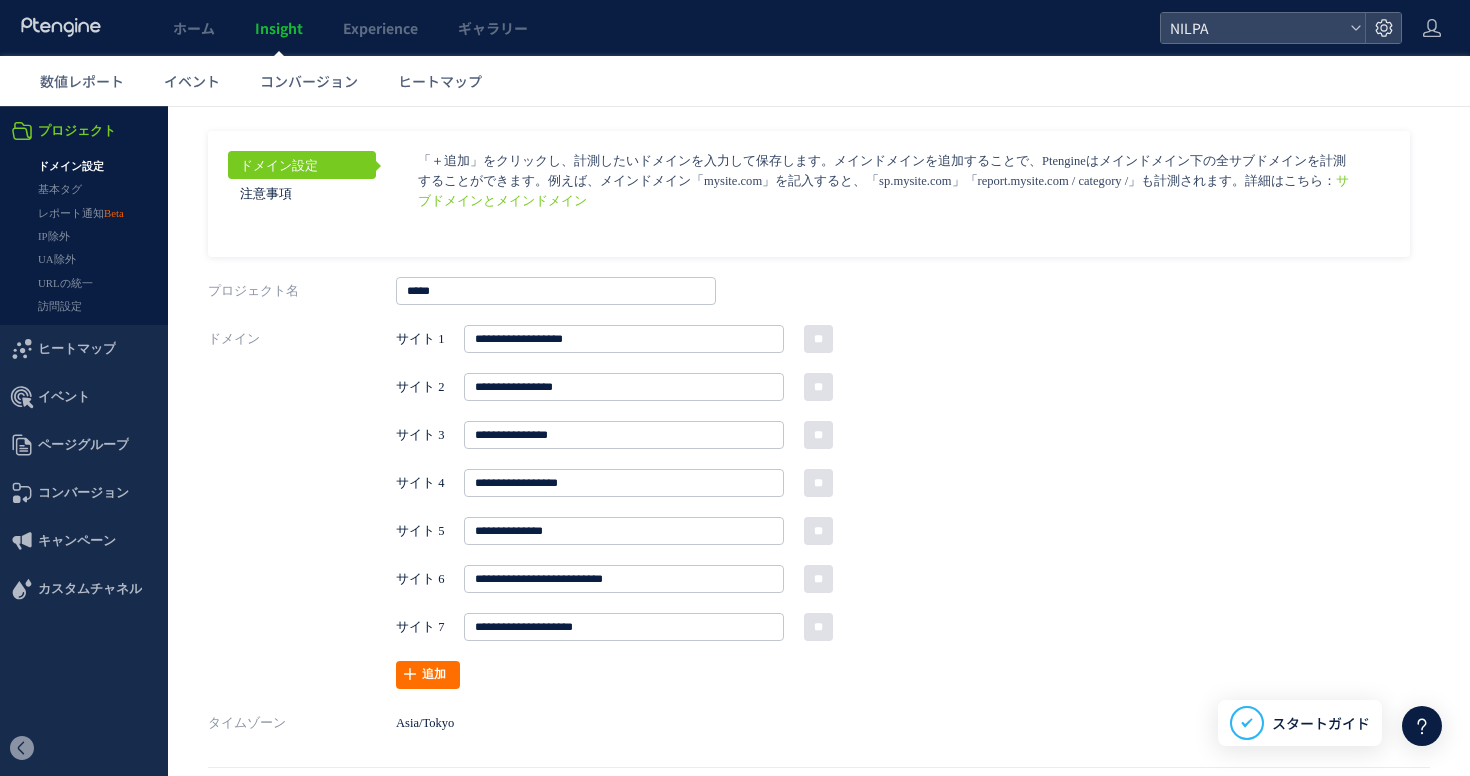 scroll, scrollTop: 65, scrollLeft: 0, axis: vertical 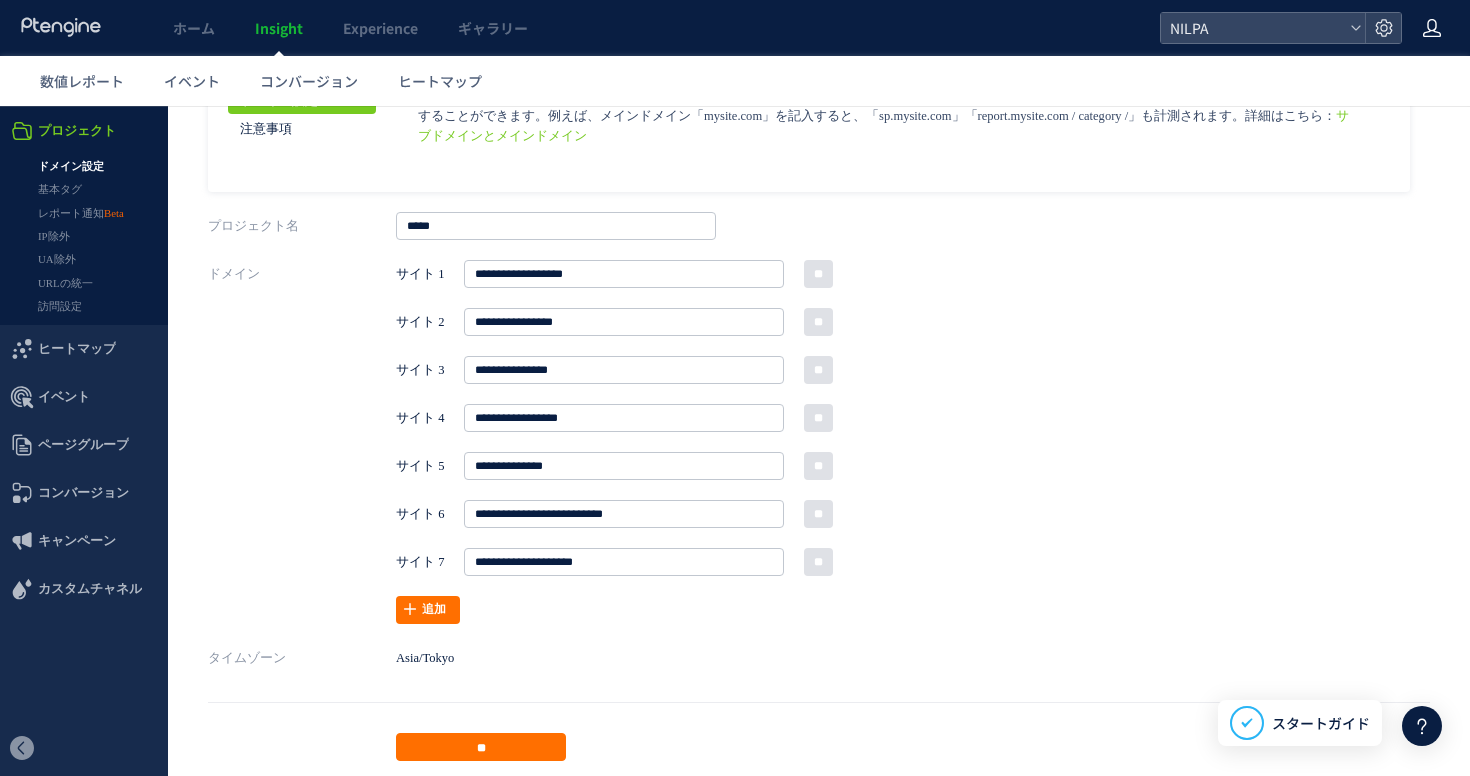 click 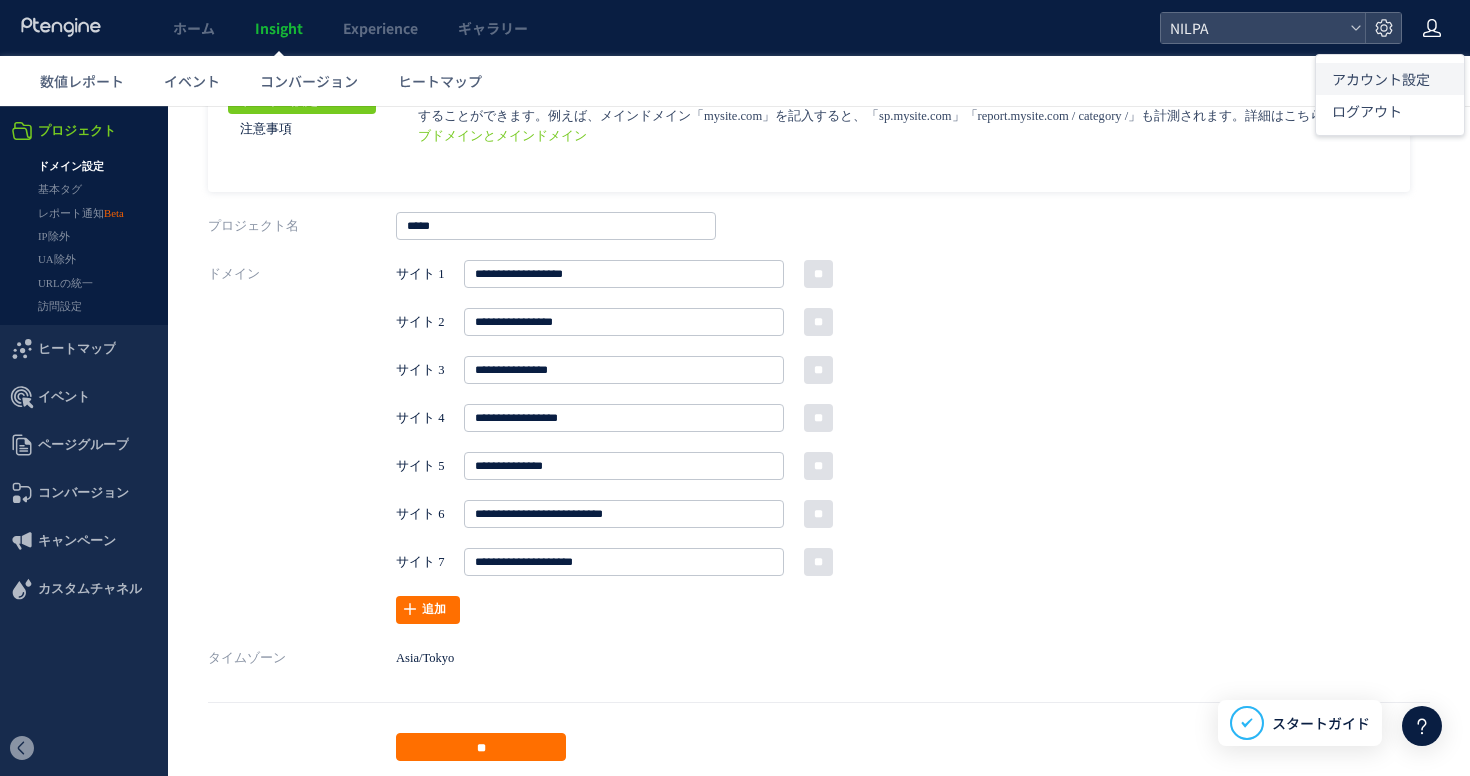 click on "アカウント設定" at bounding box center (1381, 79) 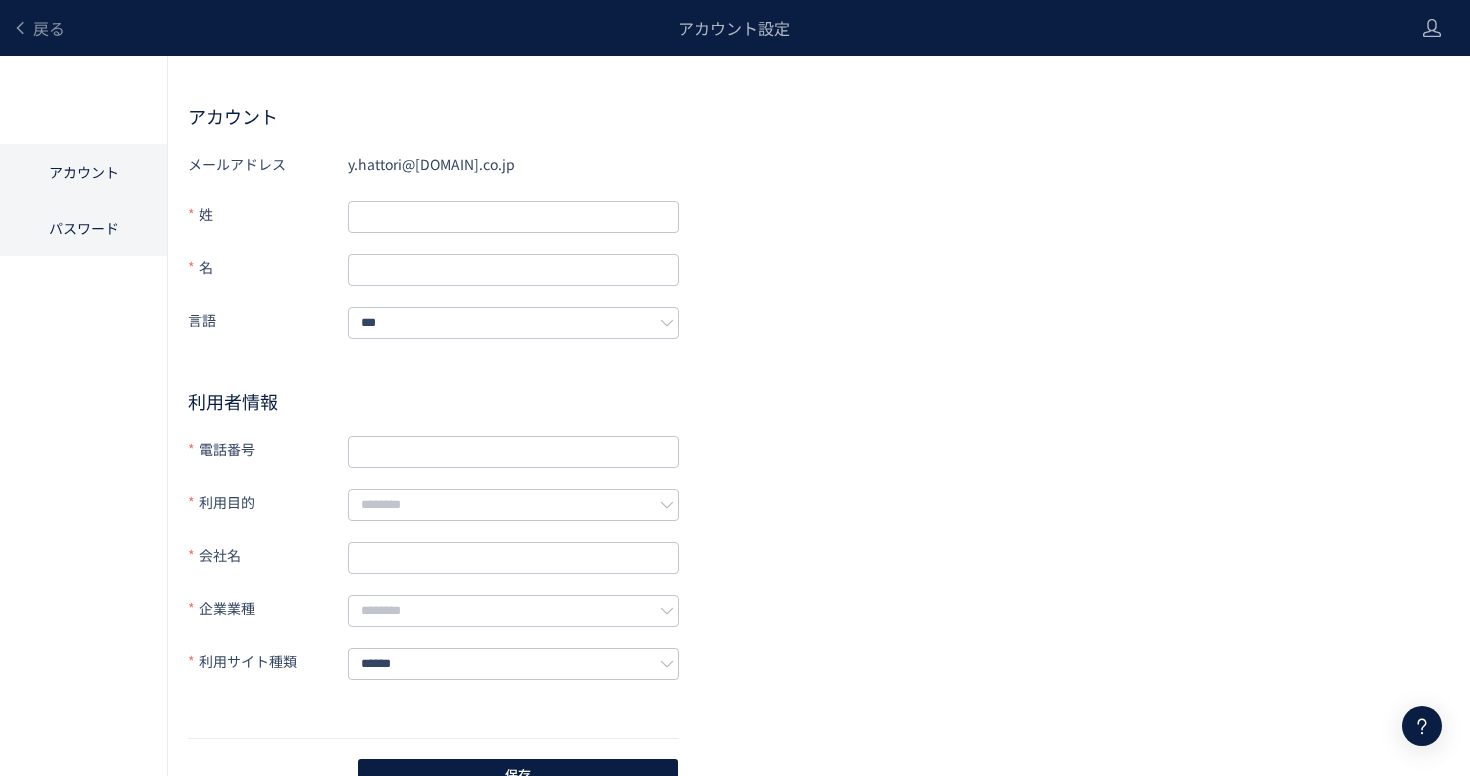 click on "パスワード" 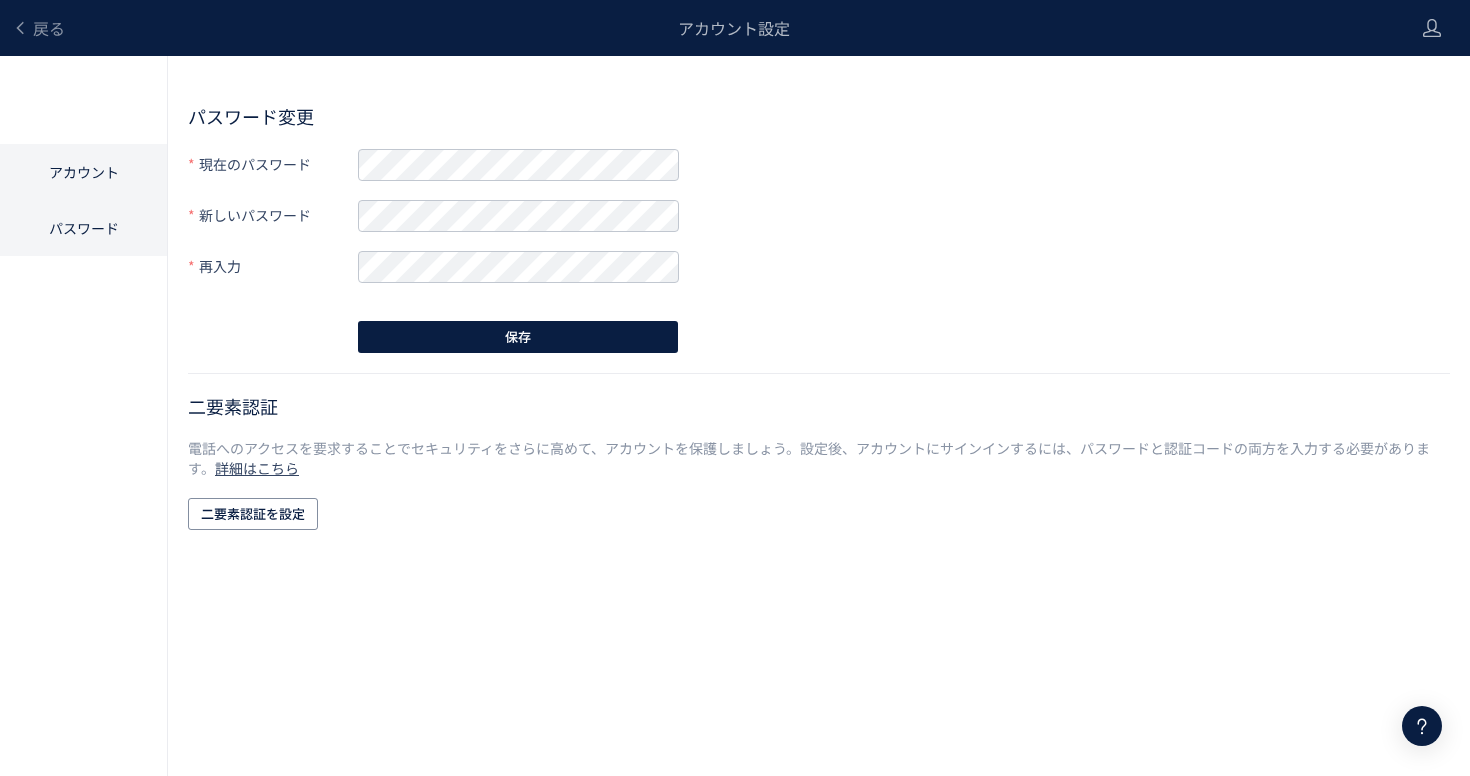 click on "アカウント" 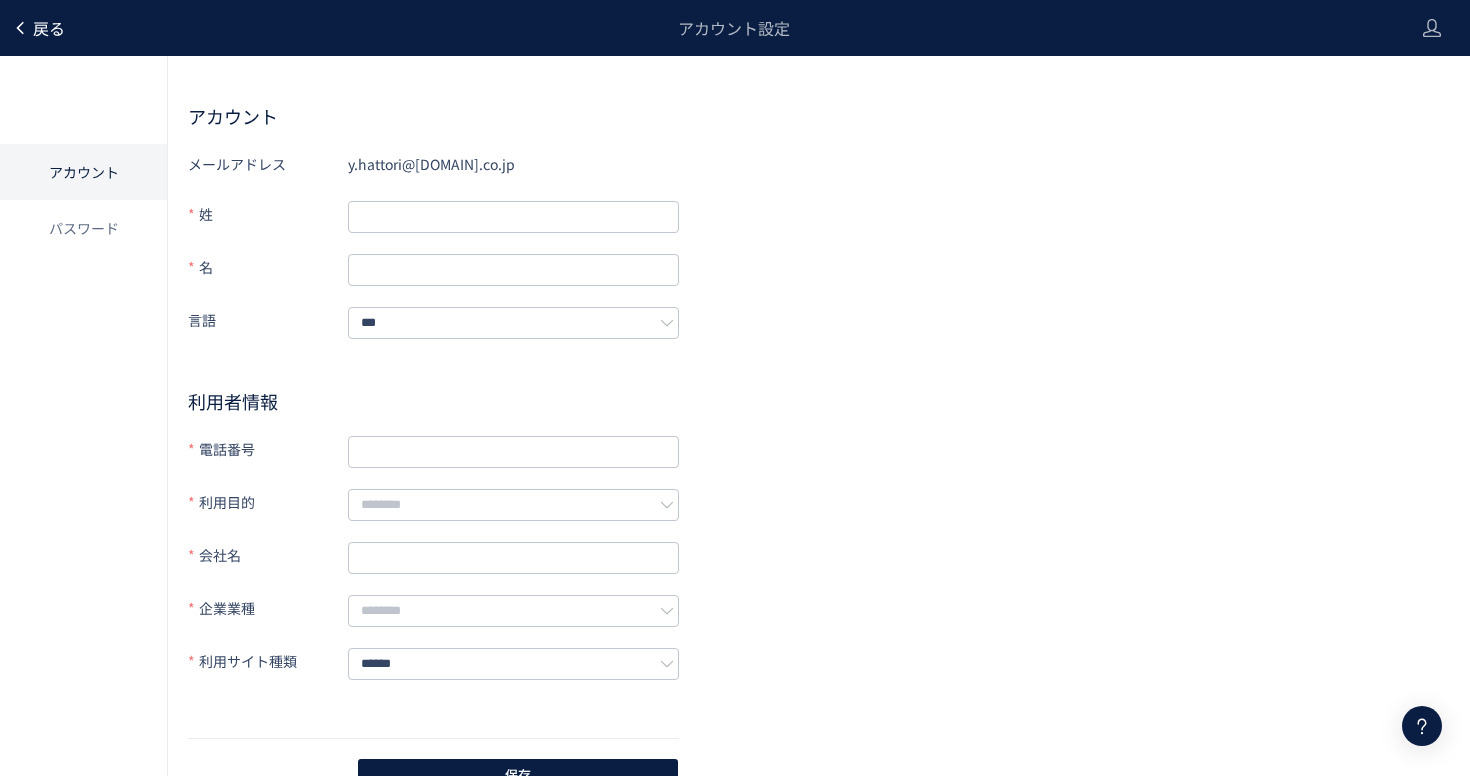 click 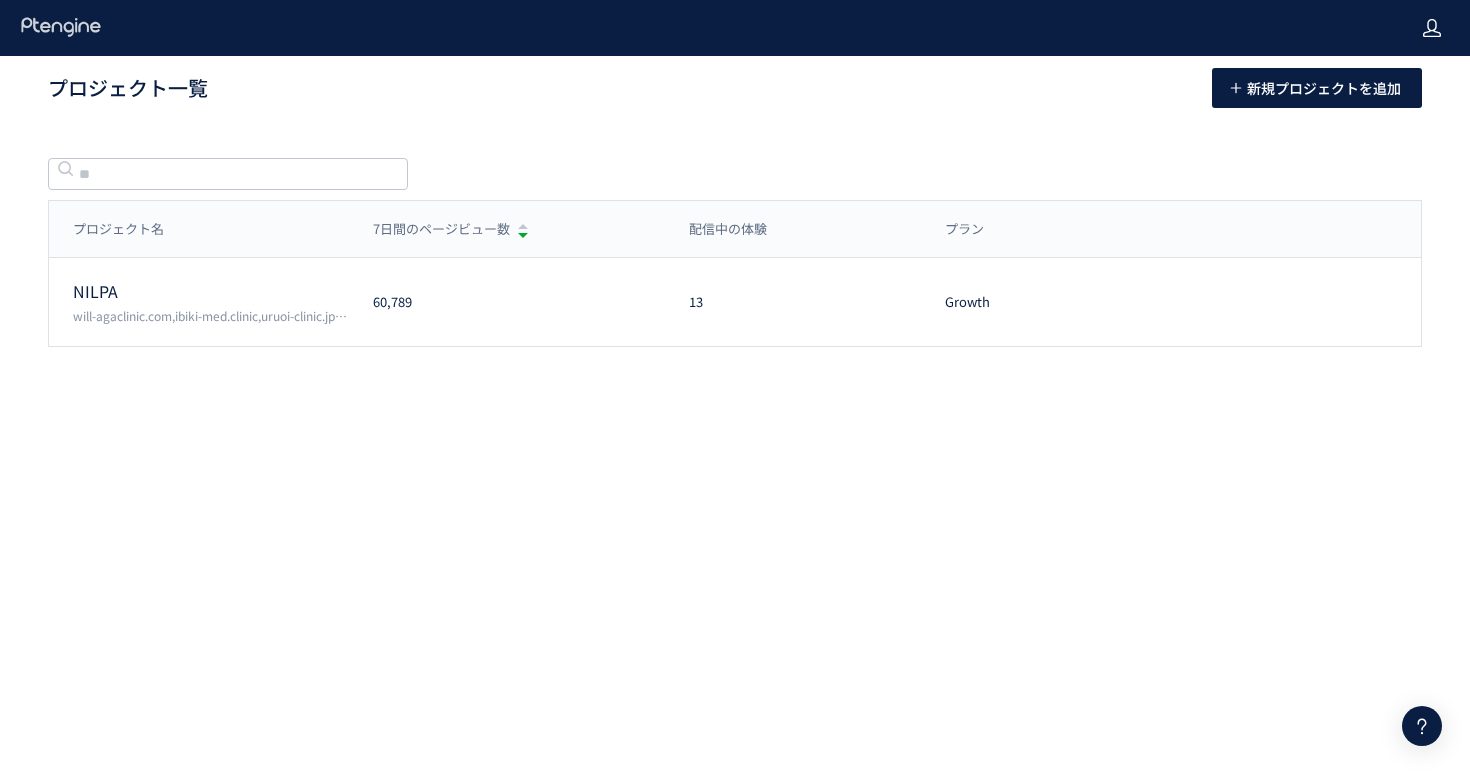 click 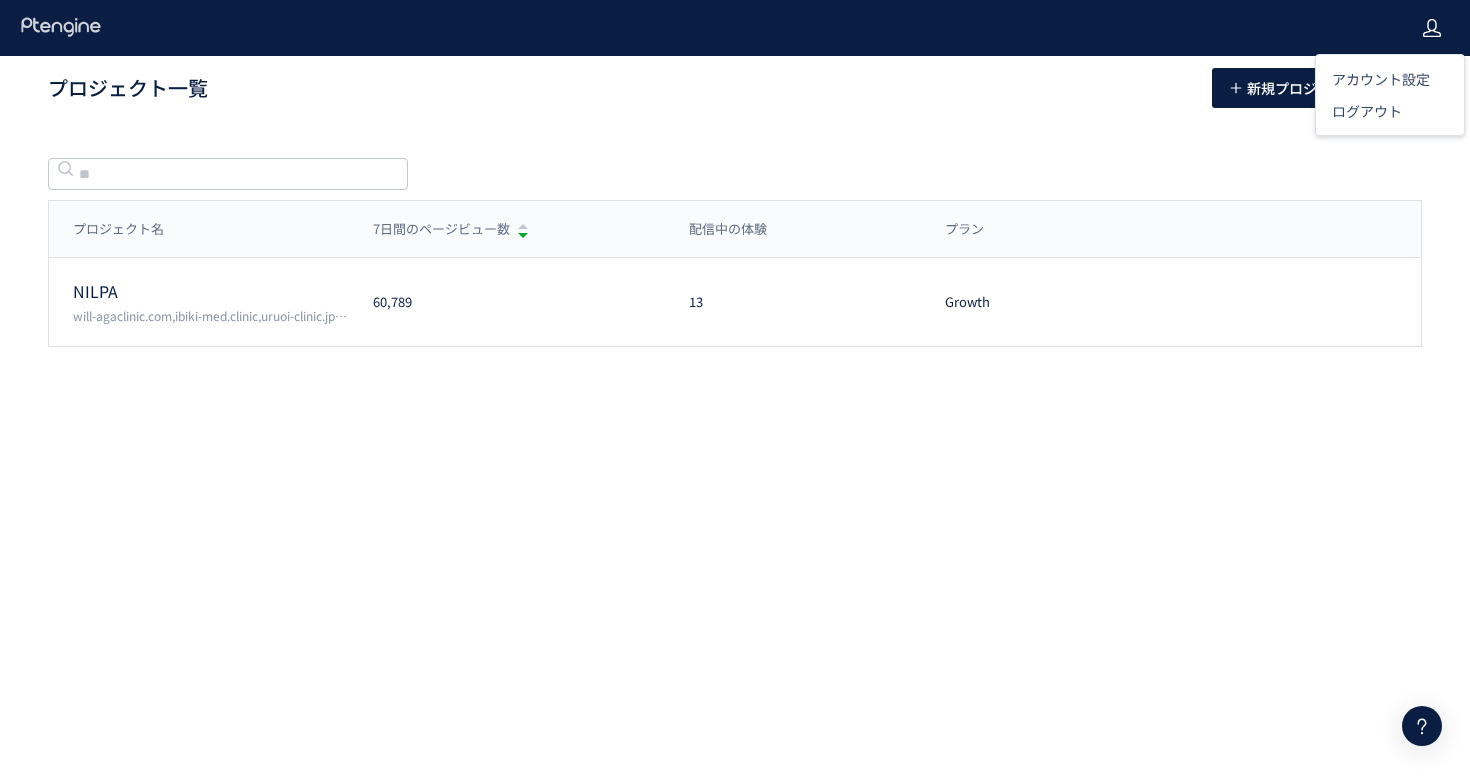 click on "プロジェクト名 7日間のページビュー数 配信中の体験 プラン   プロジェクト名 7日間のページビュー数 配信中の体験 プラン   NILPA  will-agaclinic.com,ibiki-med.clinic,uruoi-clinic.jp,holisticjapan.com,ginza-r.clinic,osaka-umeda-seikeigeka.com,will-aga-lady.clinic 60,789 13 Growth プラン確認・購入 プロジェクト設定" at bounding box center (735, 289) 